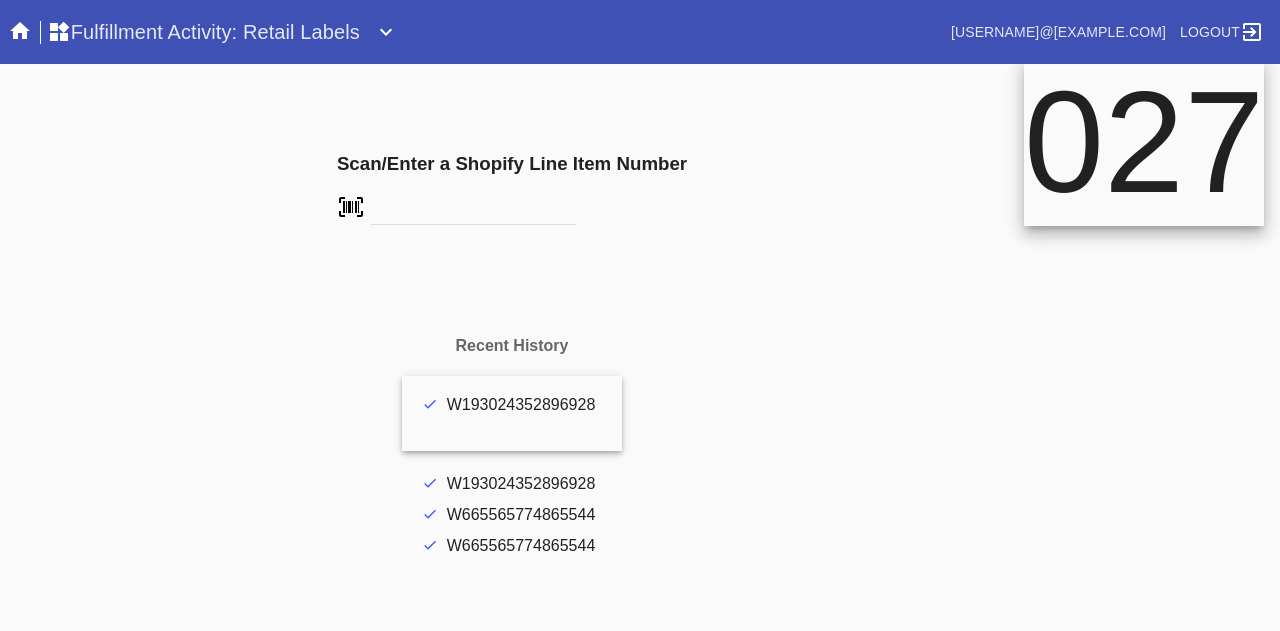 scroll, scrollTop: 0, scrollLeft: 0, axis: both 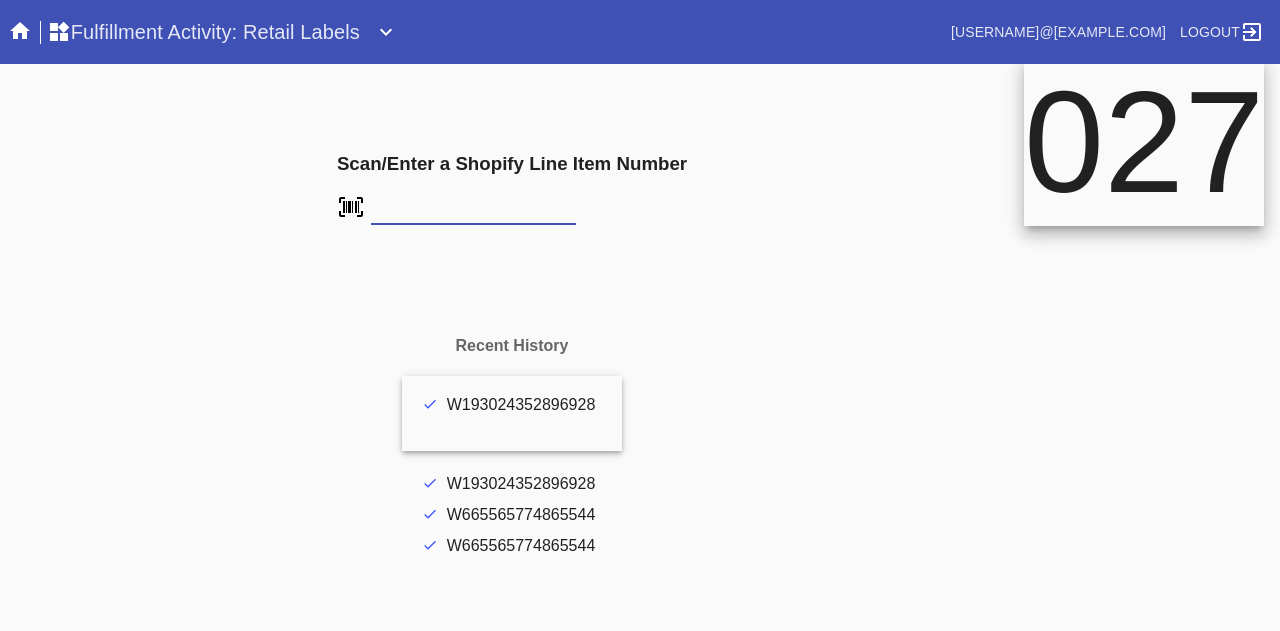 click at bounding box center [473, 210] 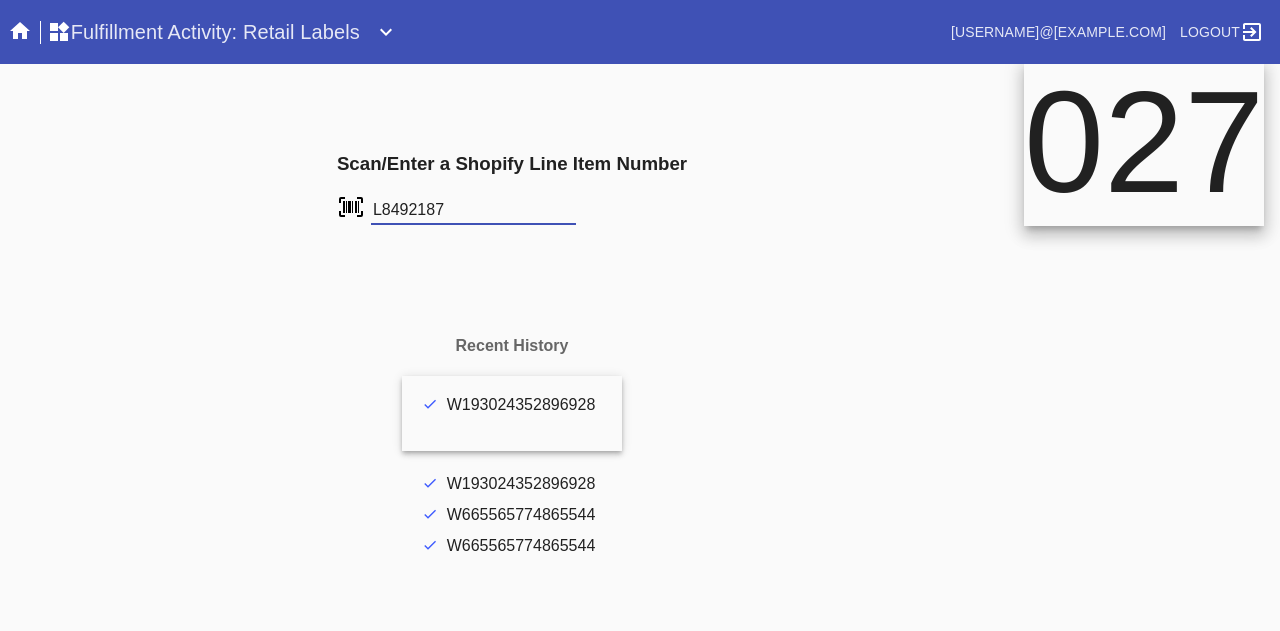 type on "L8492187" 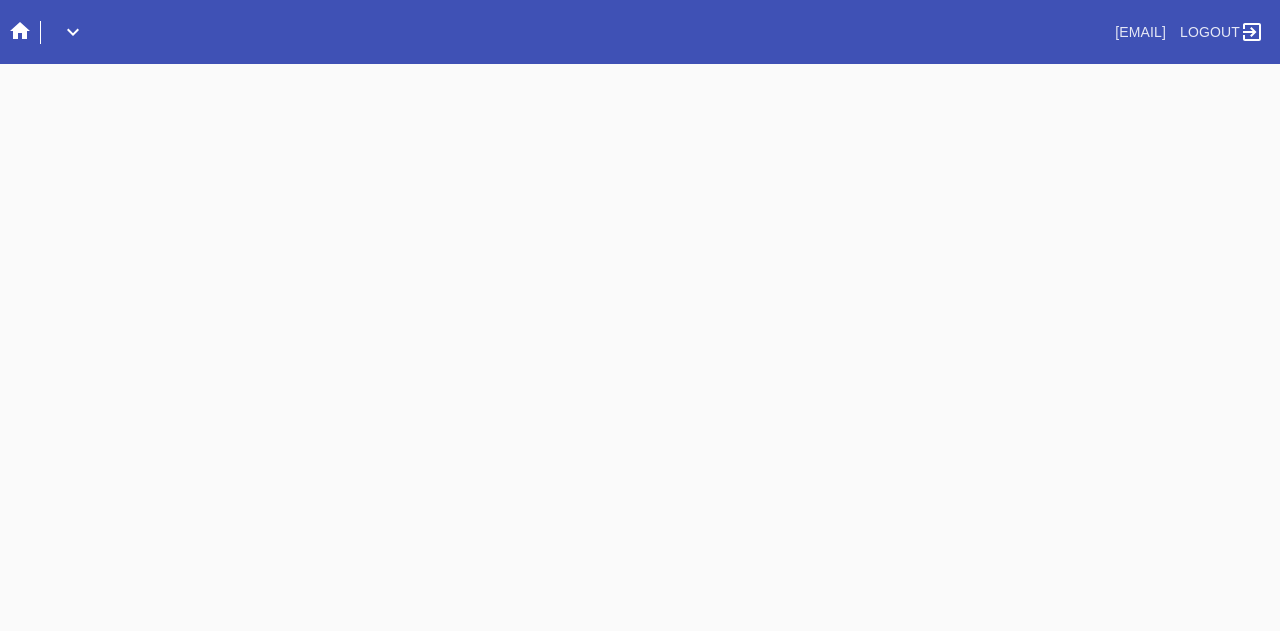 scroll, scrollTop: 0, scrollLeft: 0, axis: both 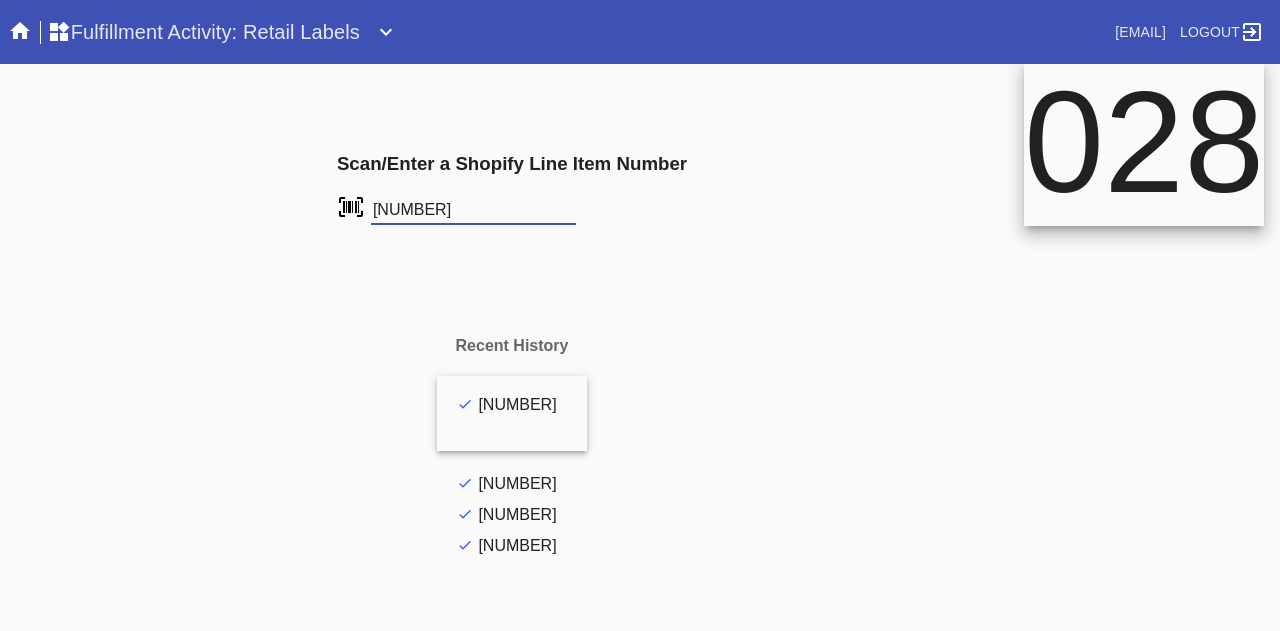 type on "[NUMBER]" 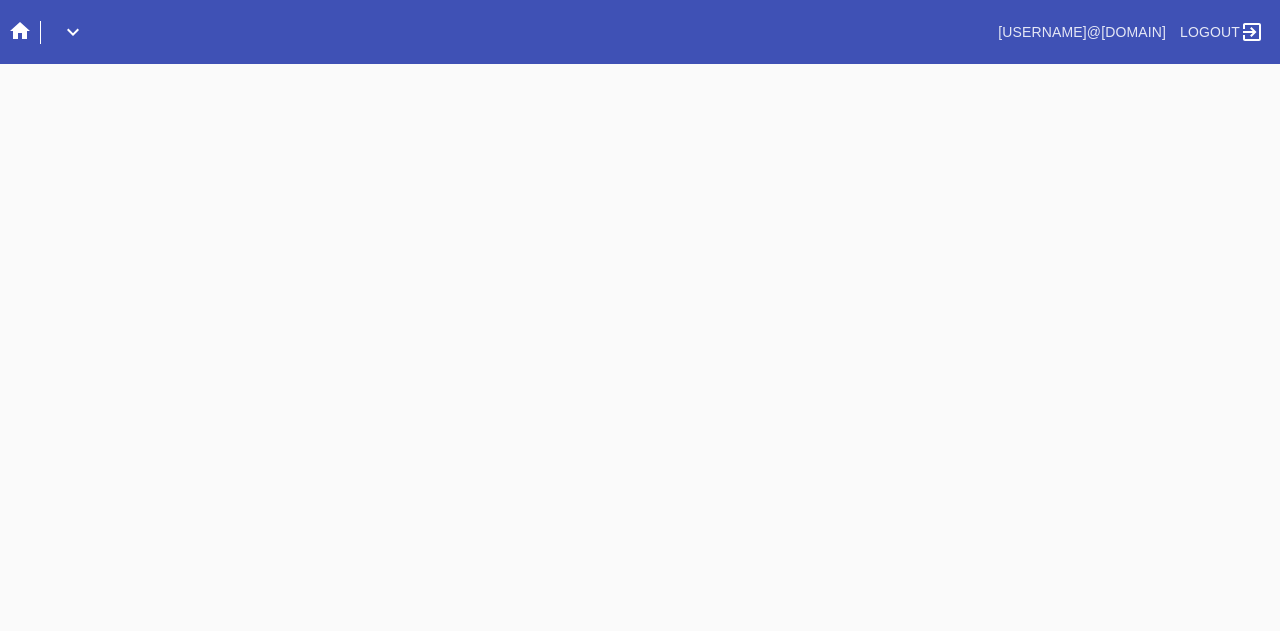 scroll, scrollTop: 0, scrollLeft: 0, axis: both 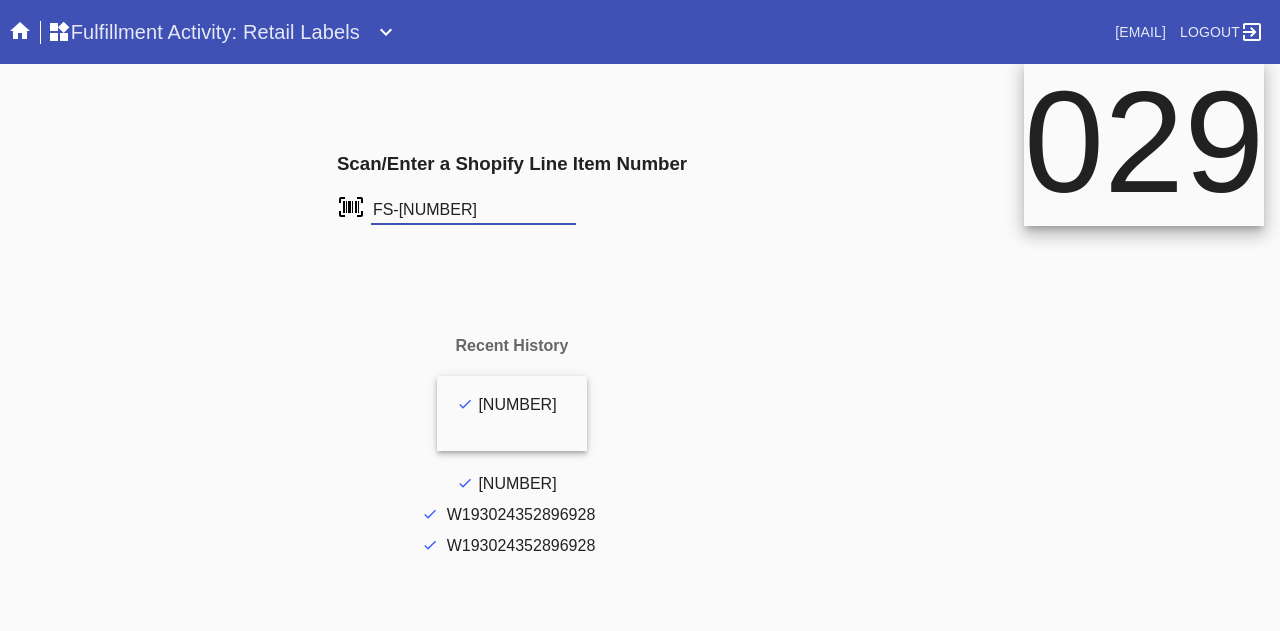 type on "FS-[NUMBER]" 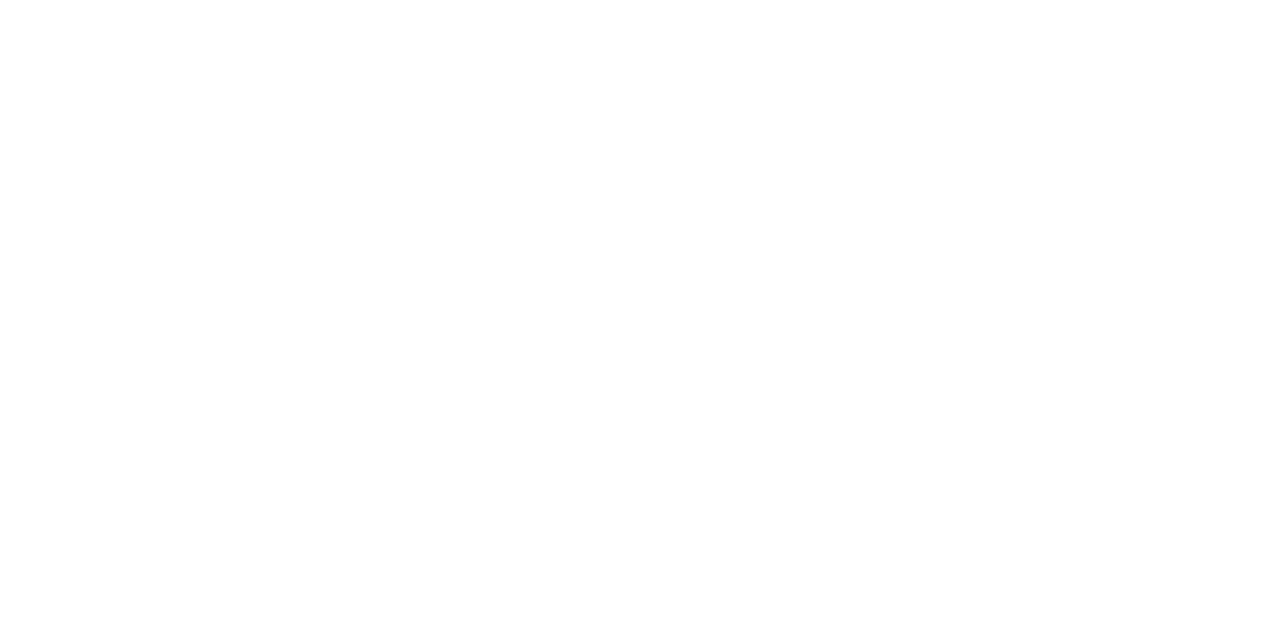 scroll, scrollTop: 0, scrollLeft: 0, axis: both 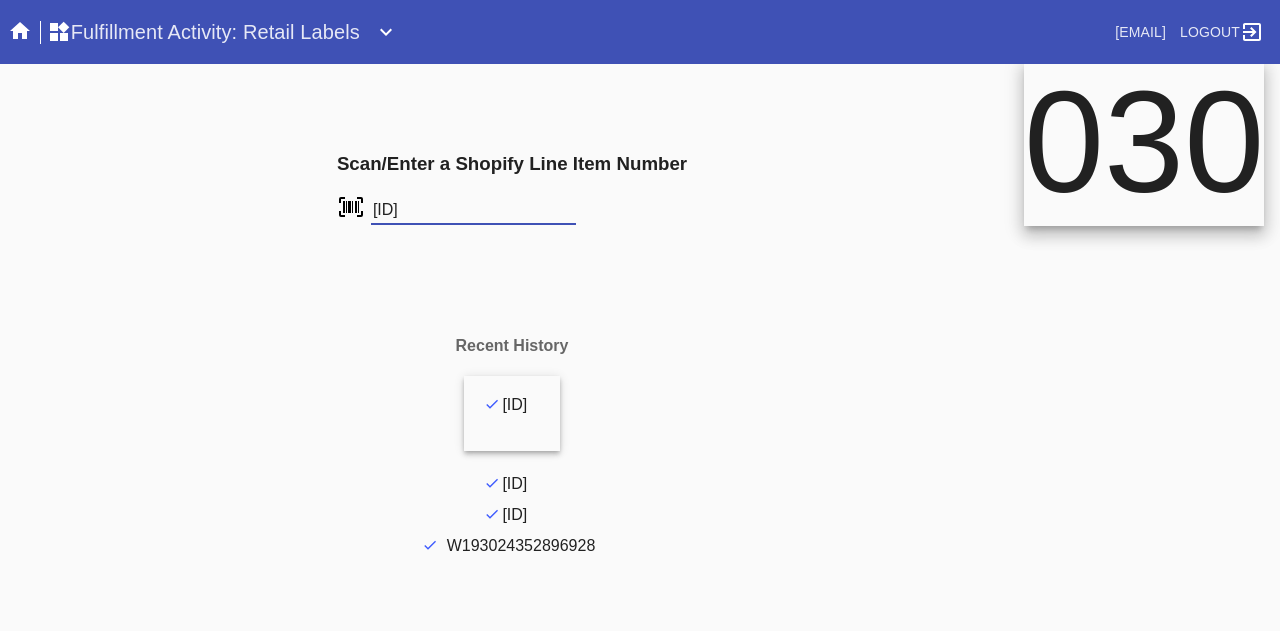 type on "FS-766212323" 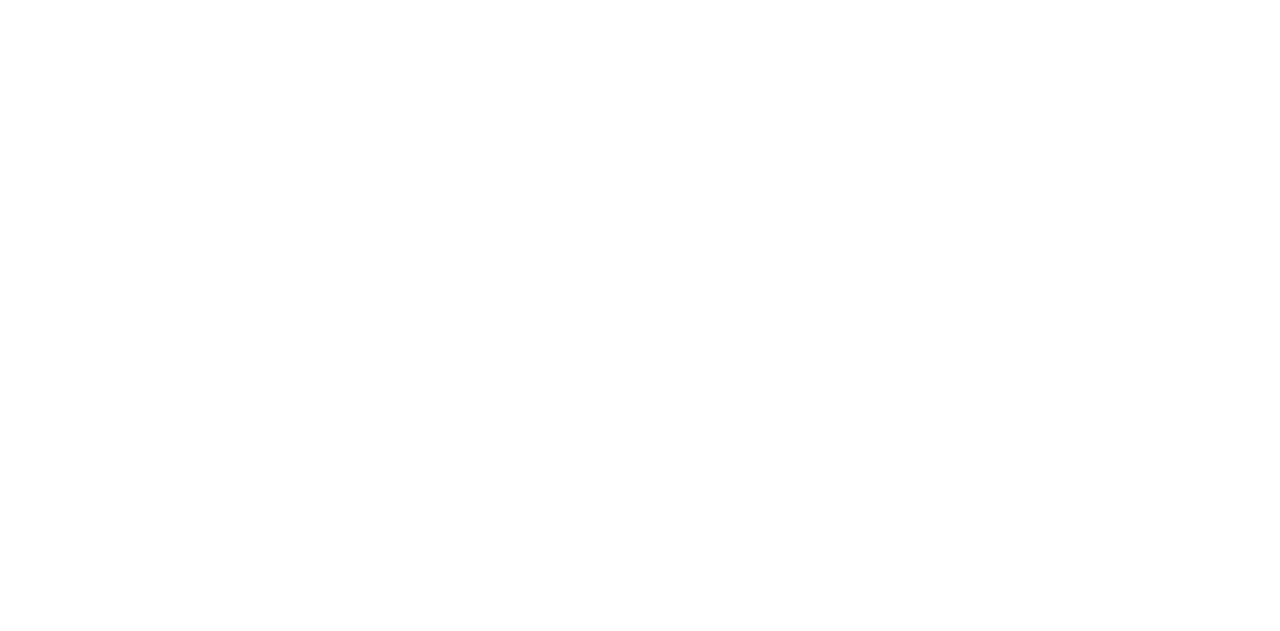 scroll, scrollTop: 0, scrollLeft: 0, axis: both 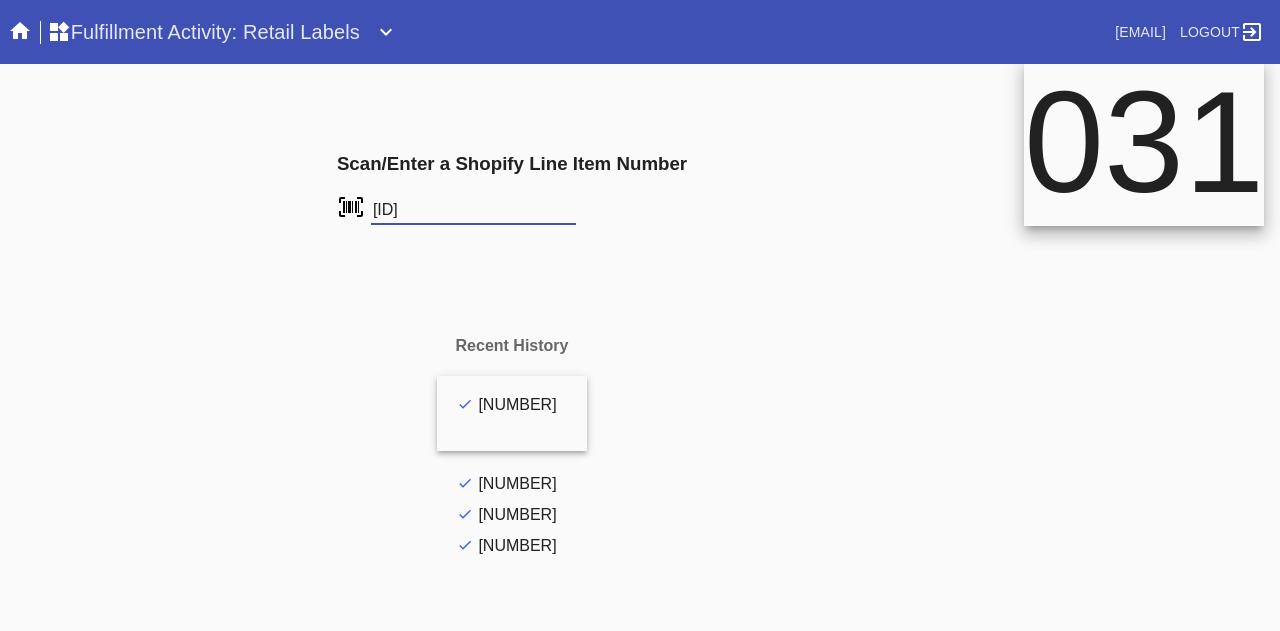 type on "[ID]" 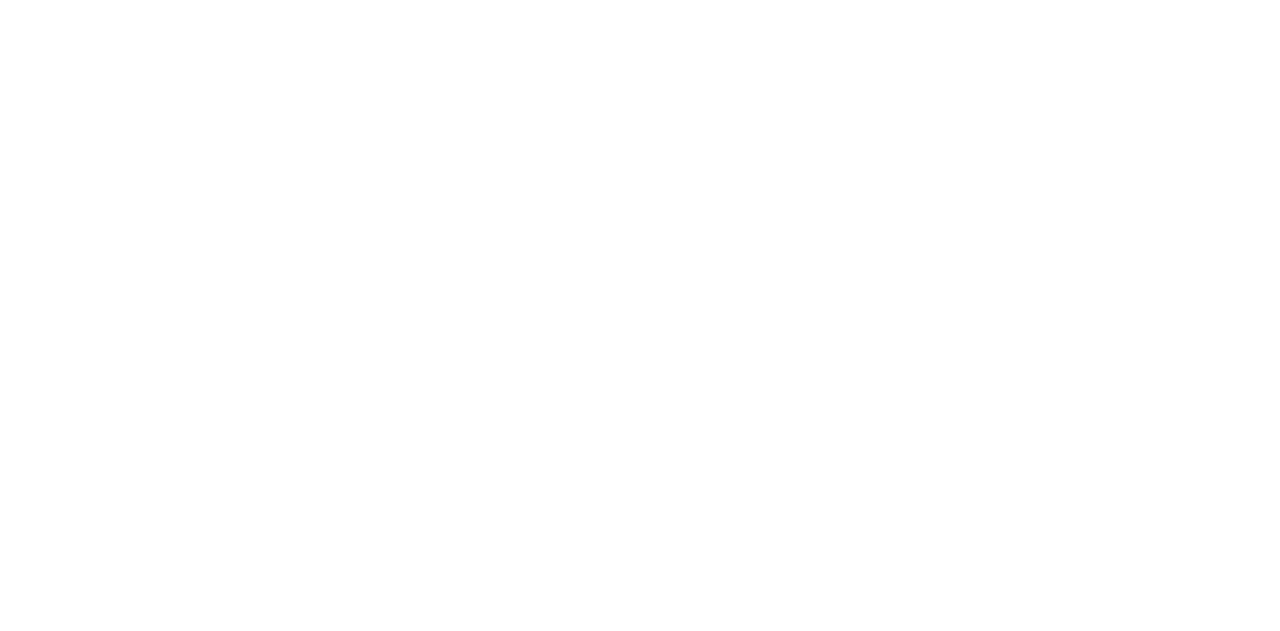 scroll, scrollTop: 0, scrollLeft: 0, axis: both 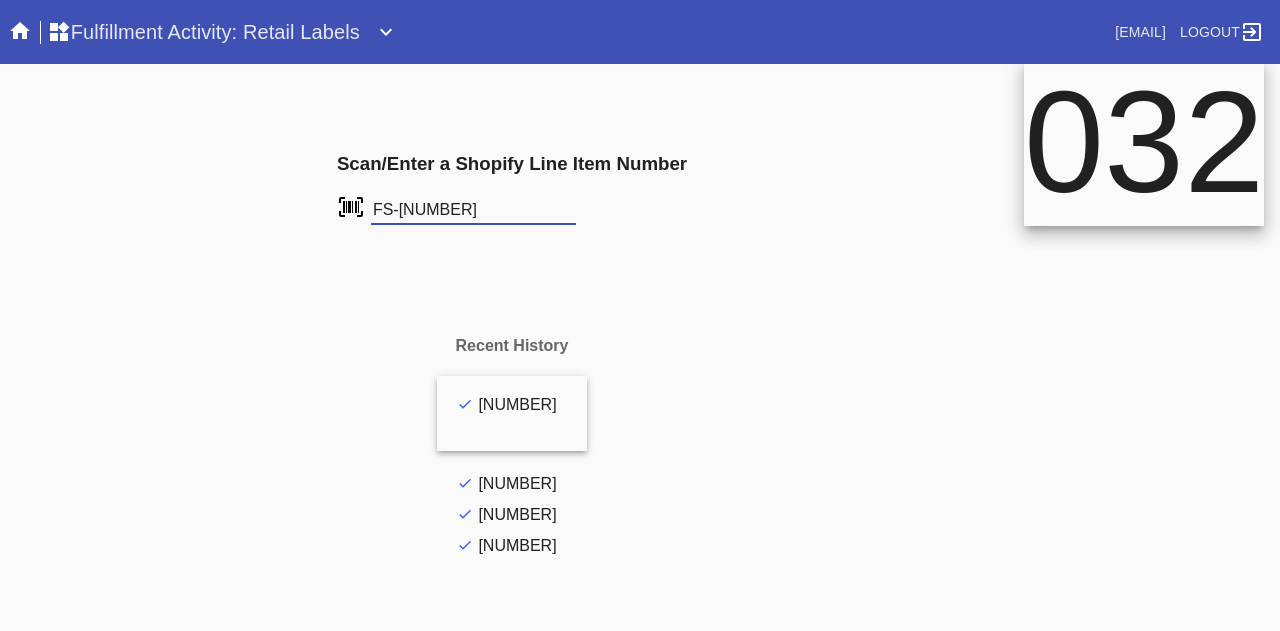 type on "FS-150987260" 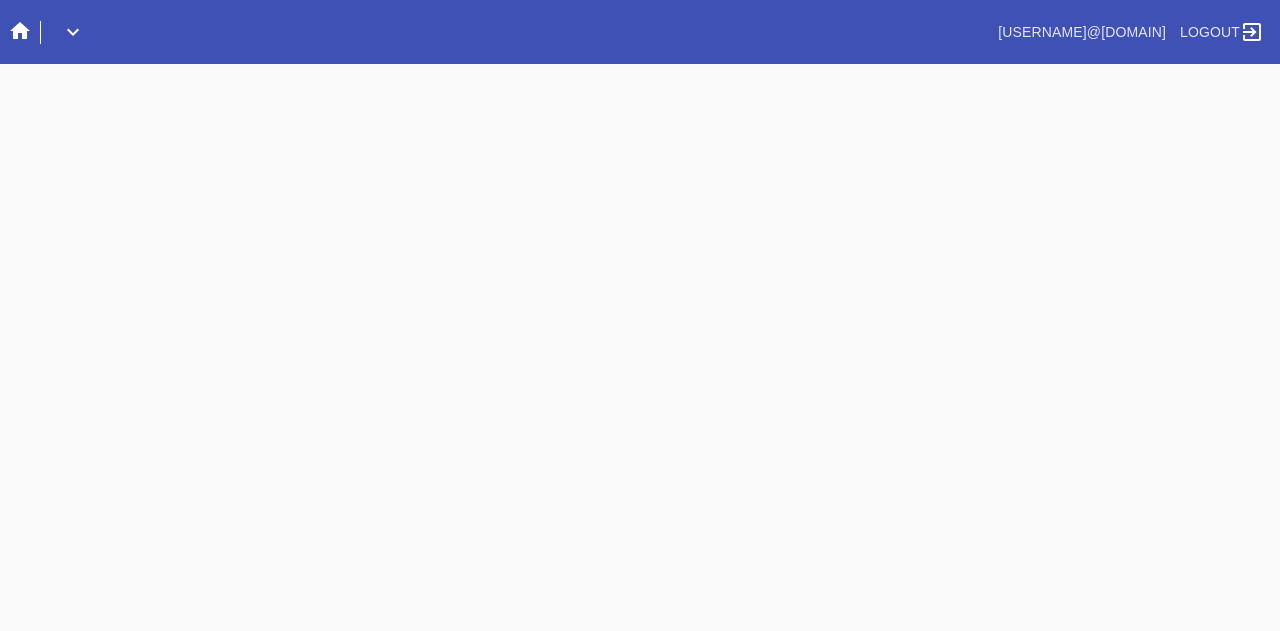 scroll, scrollTop: 0, scrollLeft: 0, axis: both 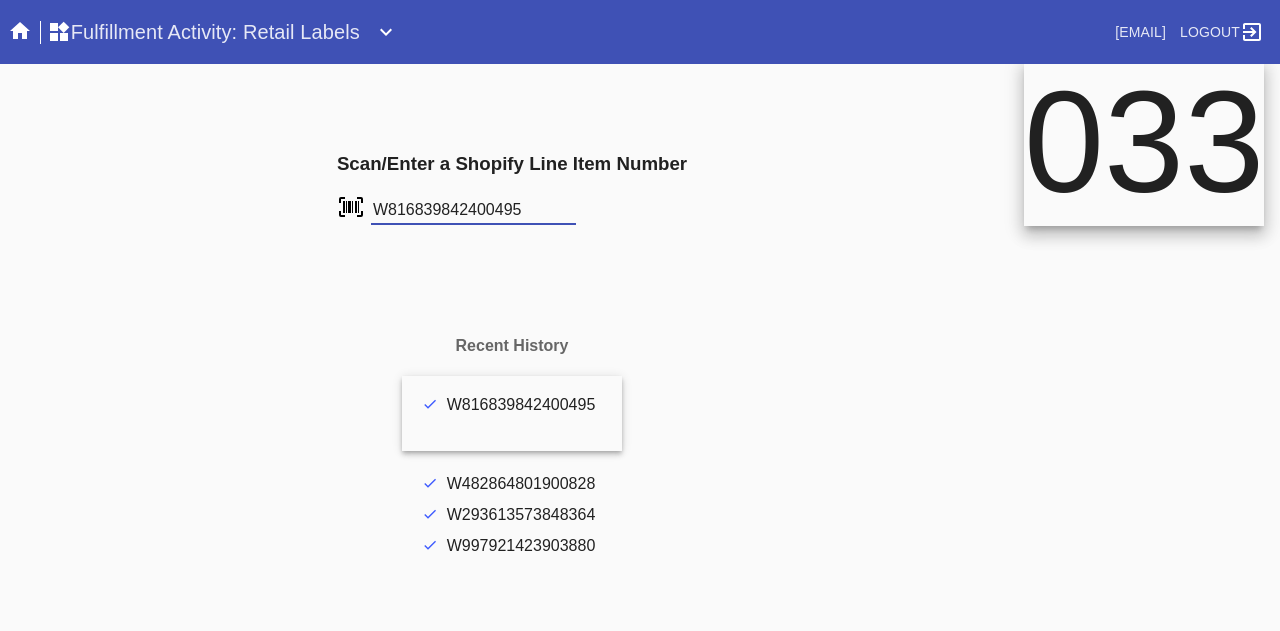 type on "W816839842400495" 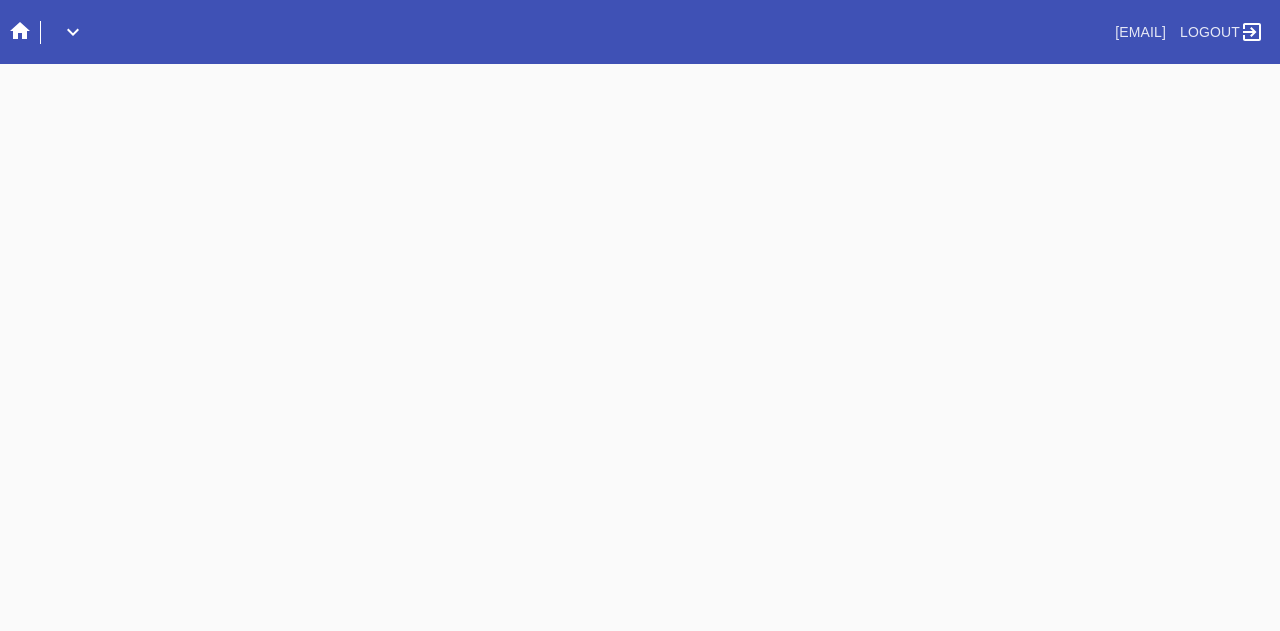 scroll, scrollTop: 0, scrollLeft: 0, axis: both 